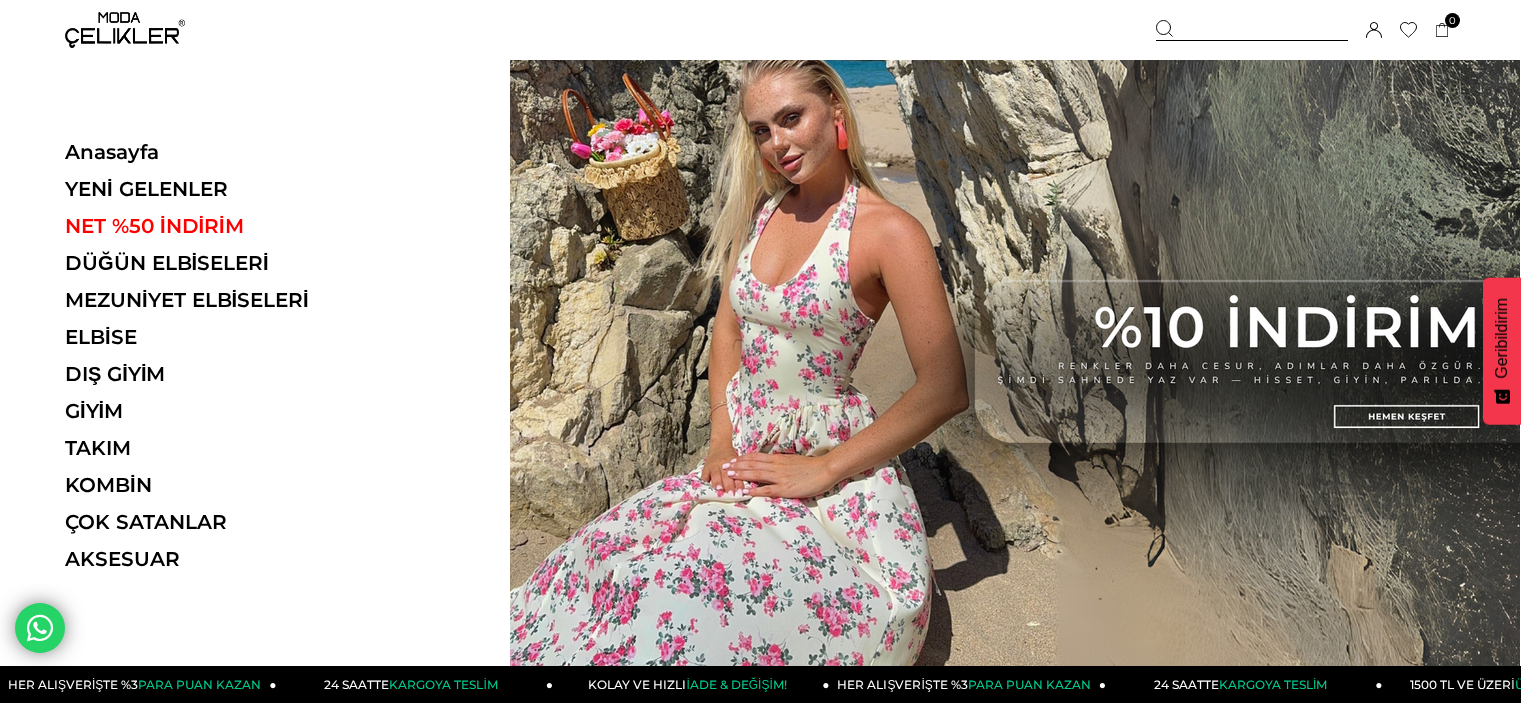 scroll, scrollTop: 0, scrollLeft: 0, axis: both 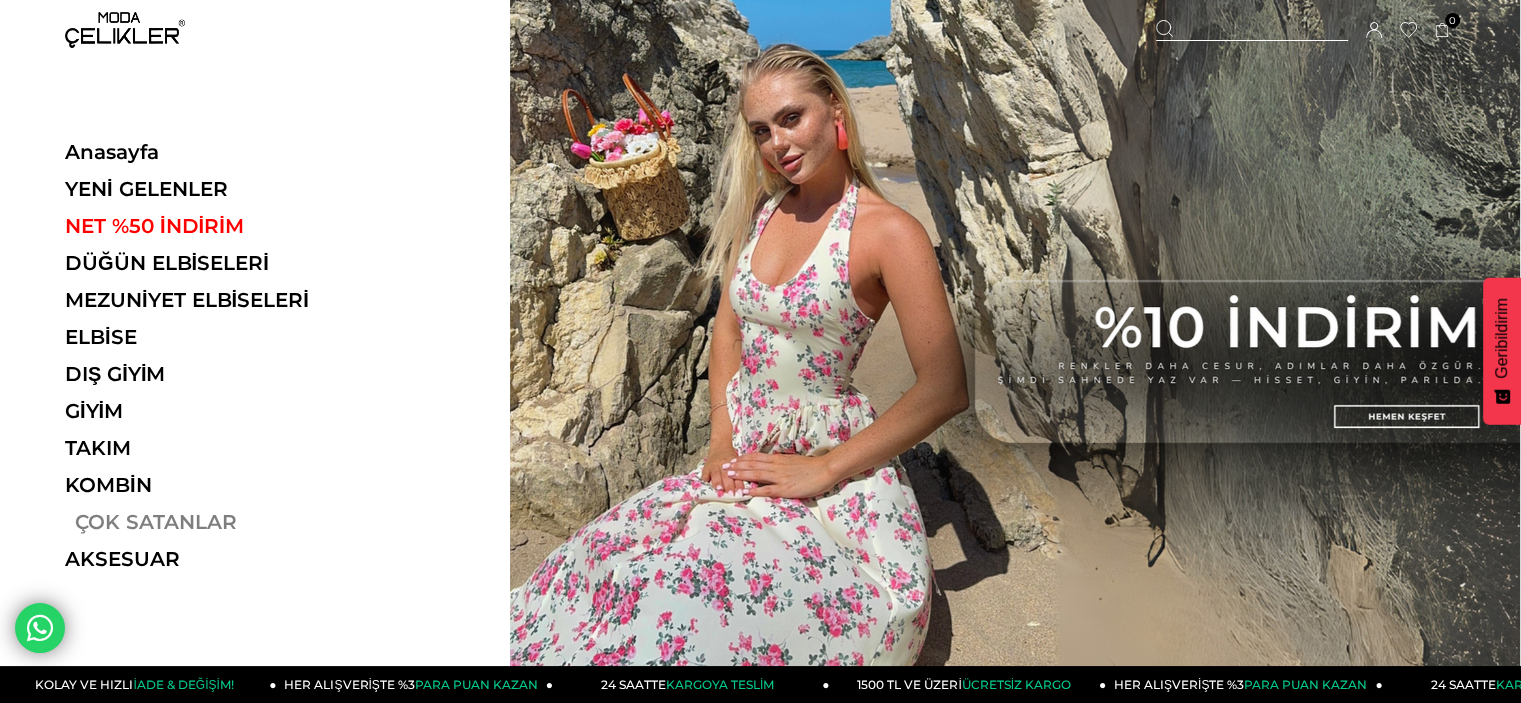 click on "ÇOK SATANLAR" at bounding box center (202, 522) 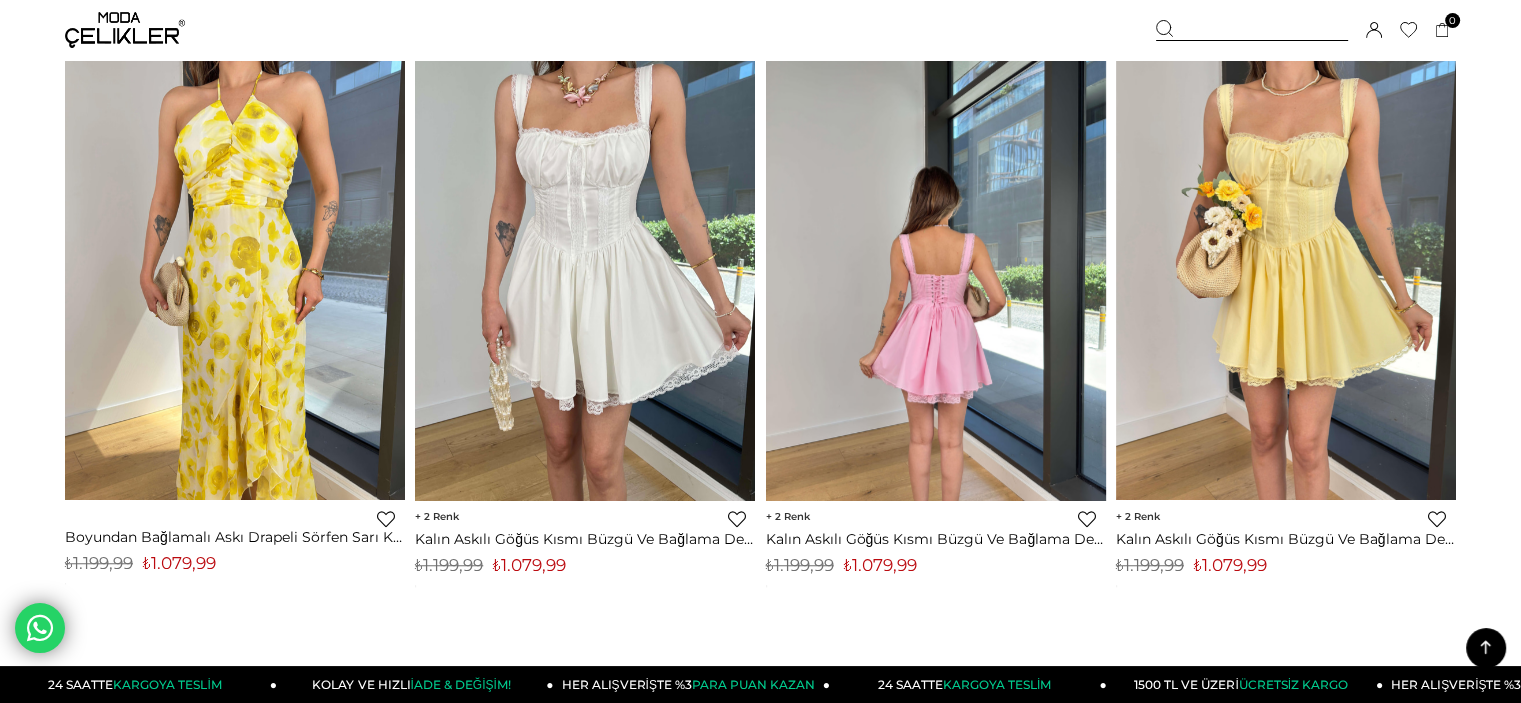 scroll, scrollTop: 1464, scrollLeft: 0, axis: vertical 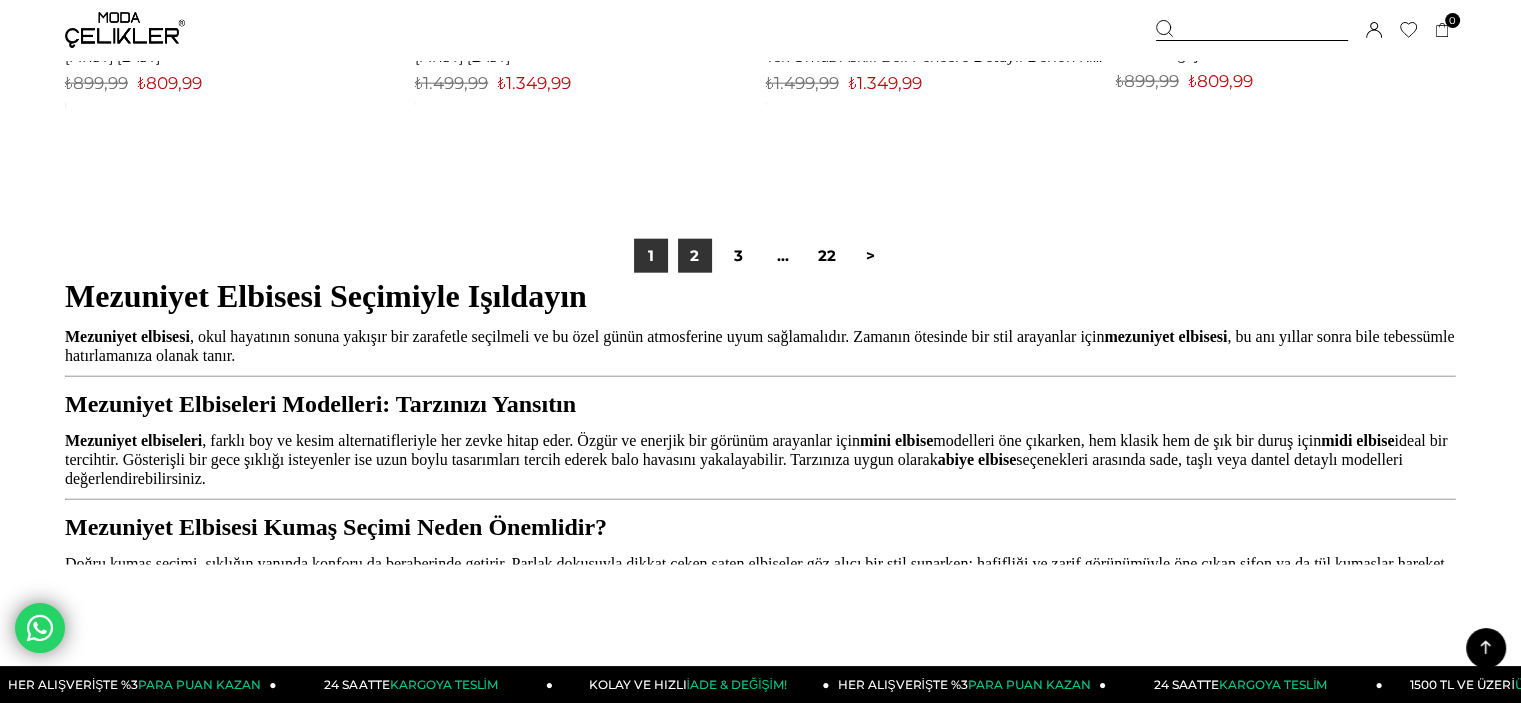 click on "2" at bounding box center [695, 256] 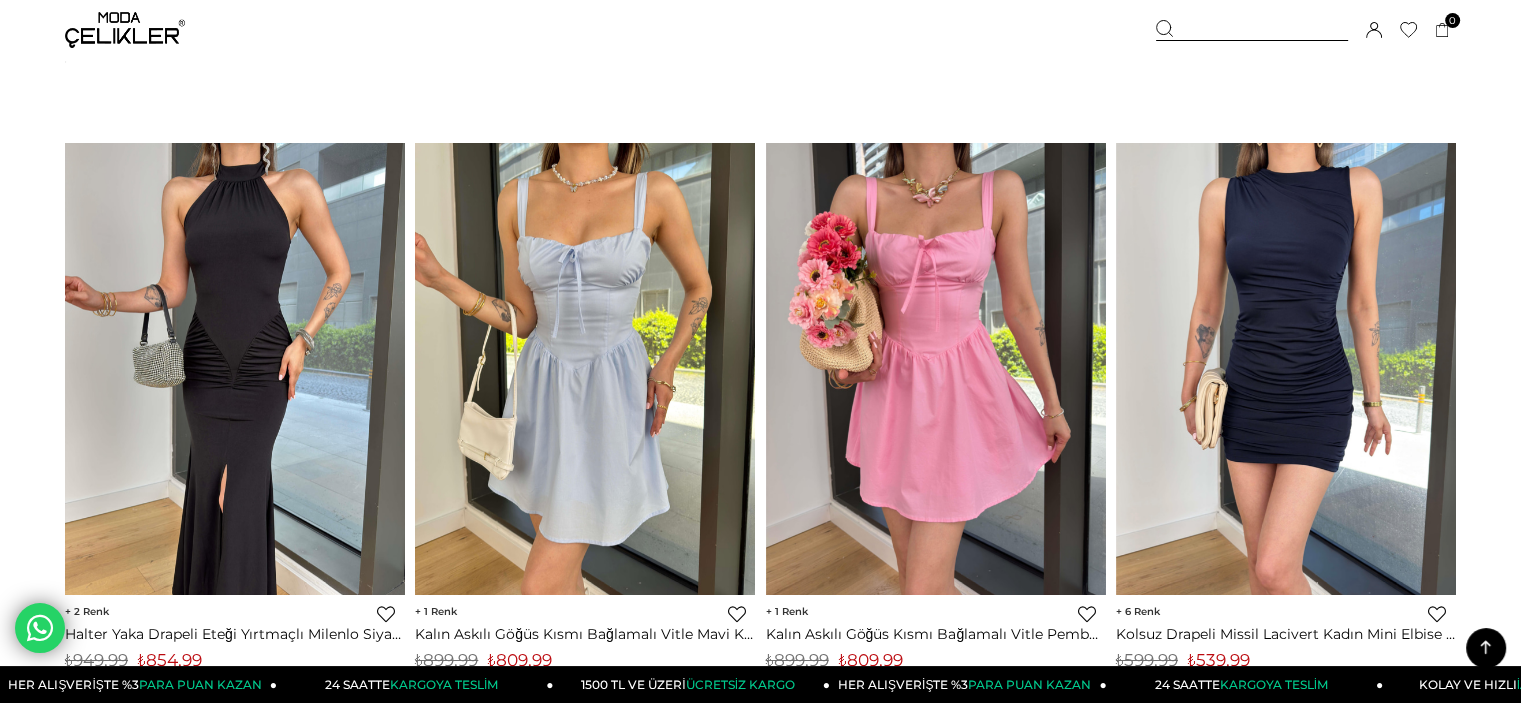 scroll, scrollTop: 7138, scrollLeft: 0, axis: vertical 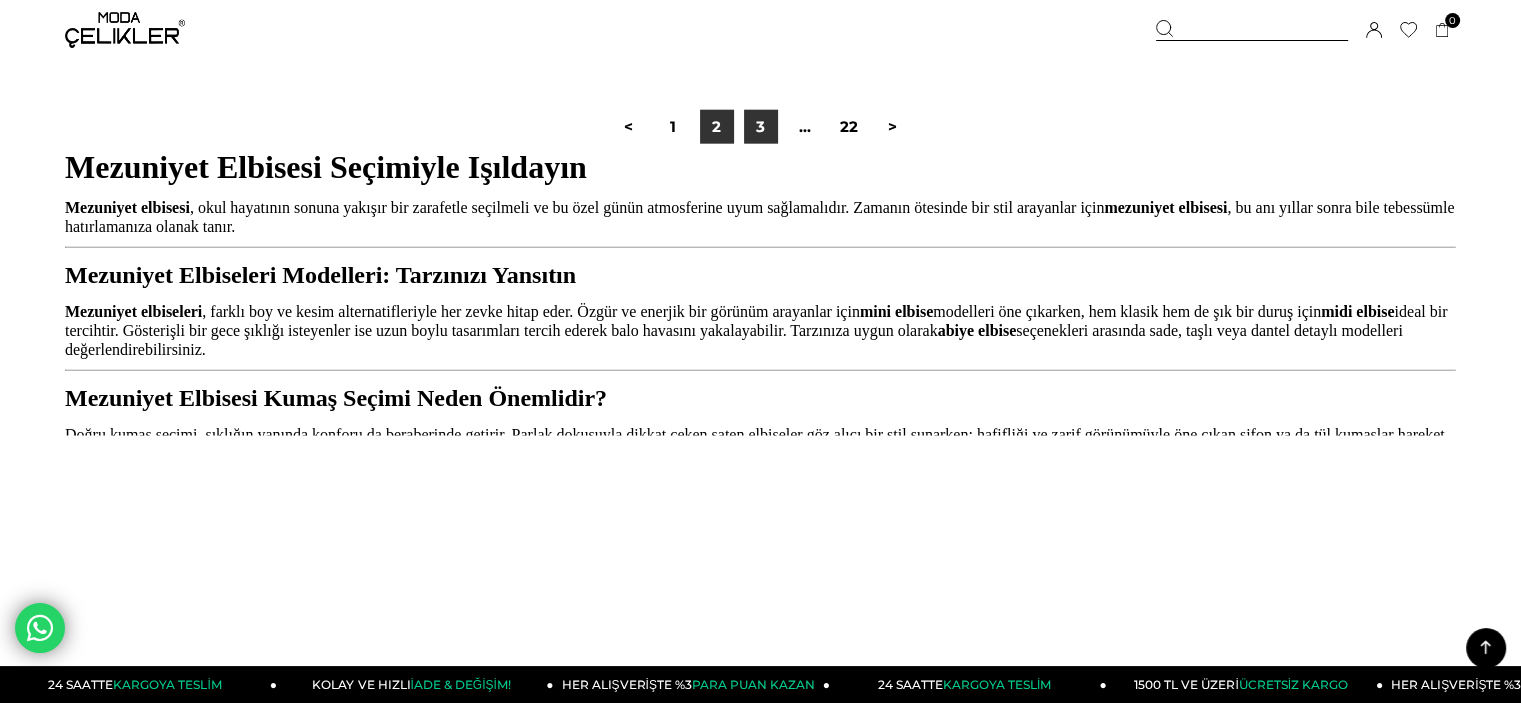 click on "3" at bounding box center (761, 127) 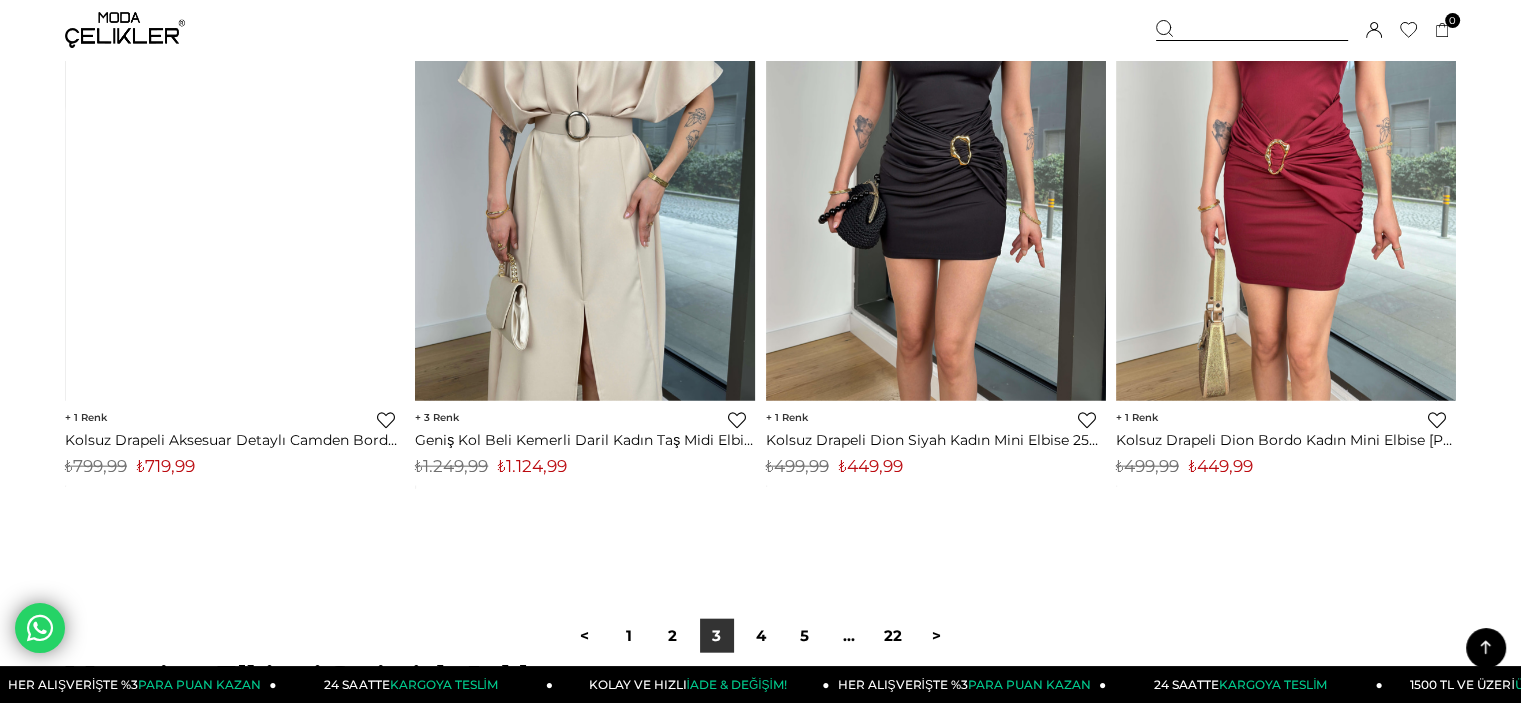 scroll, scrollTop: 12206, scrollLeft: 0, axis: vertical 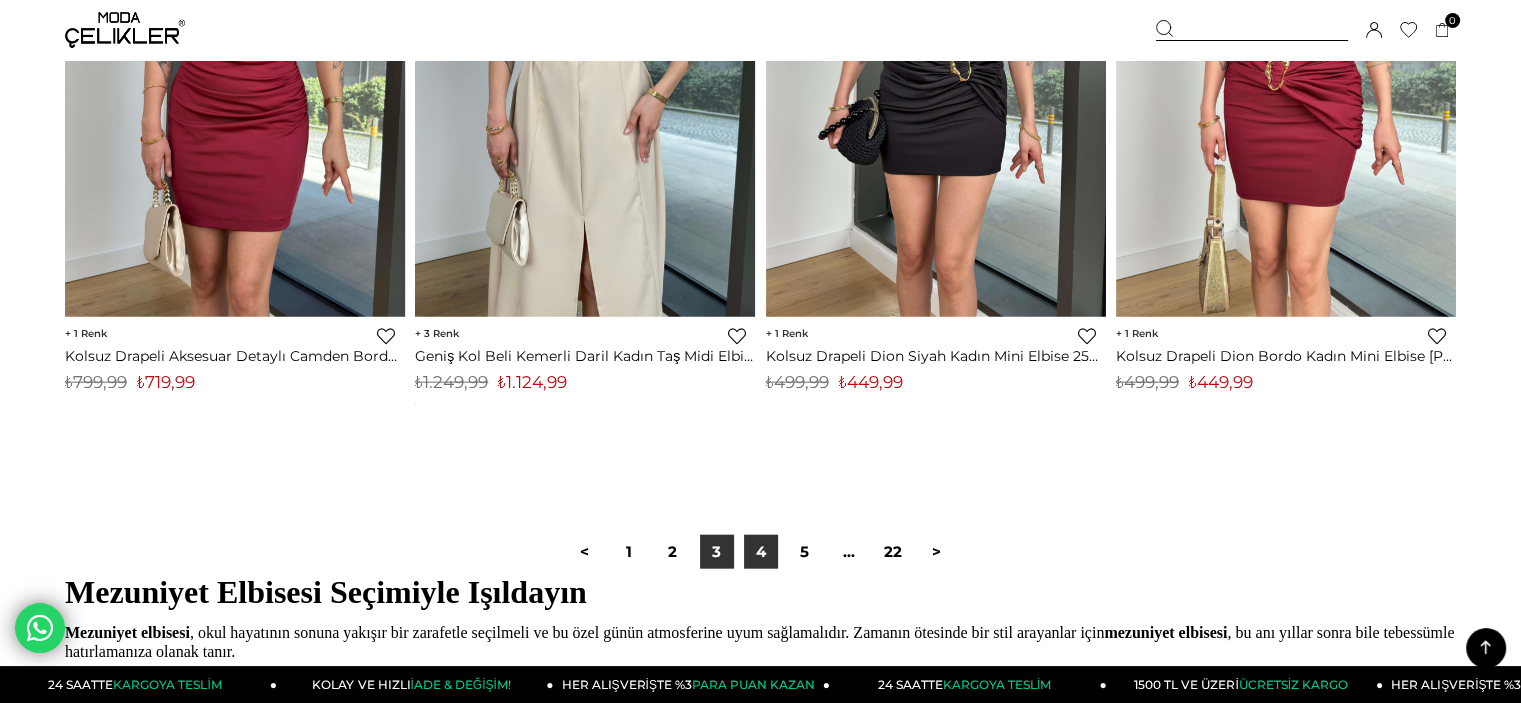click on "4" at bounding box center (761, 552) 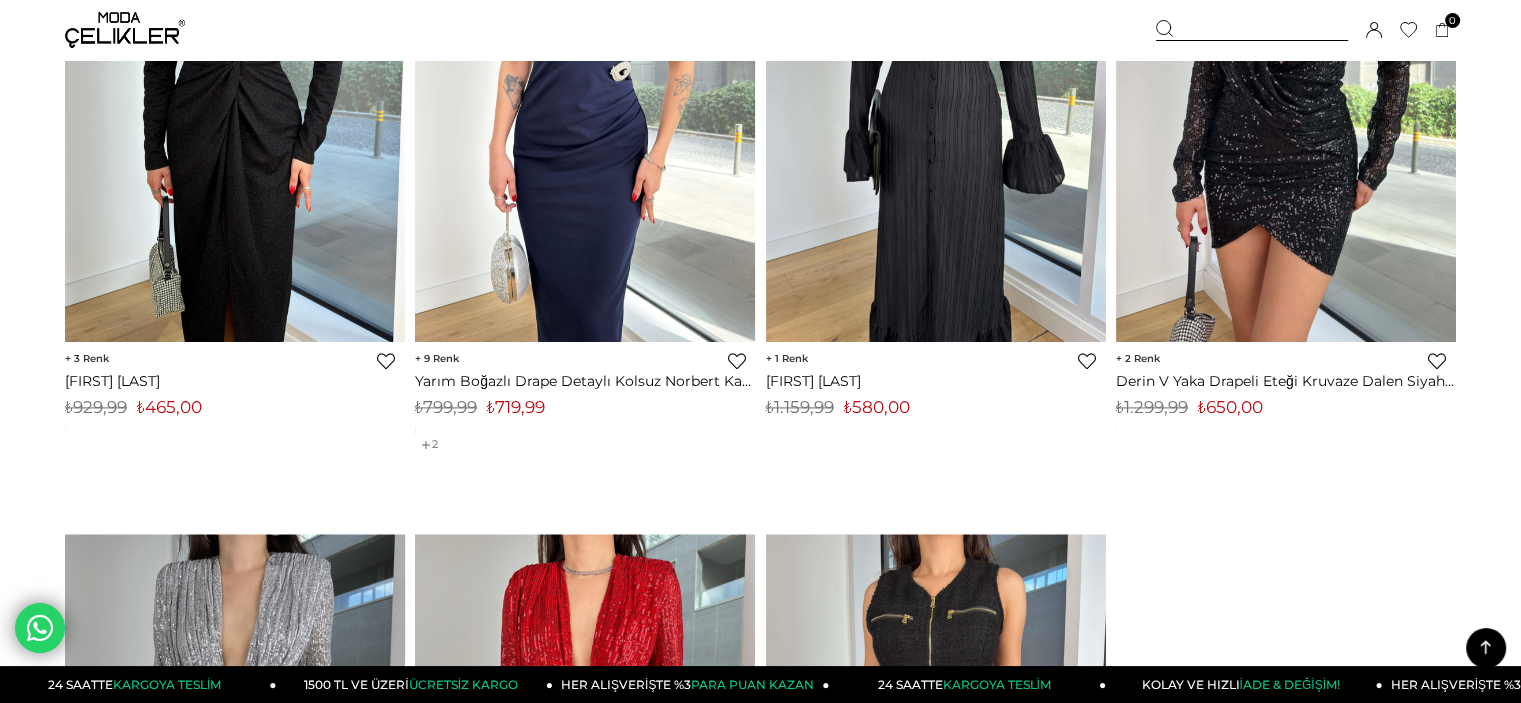 scroll, scrollTop: 10895, scrollLeft: 0, axis: vertical 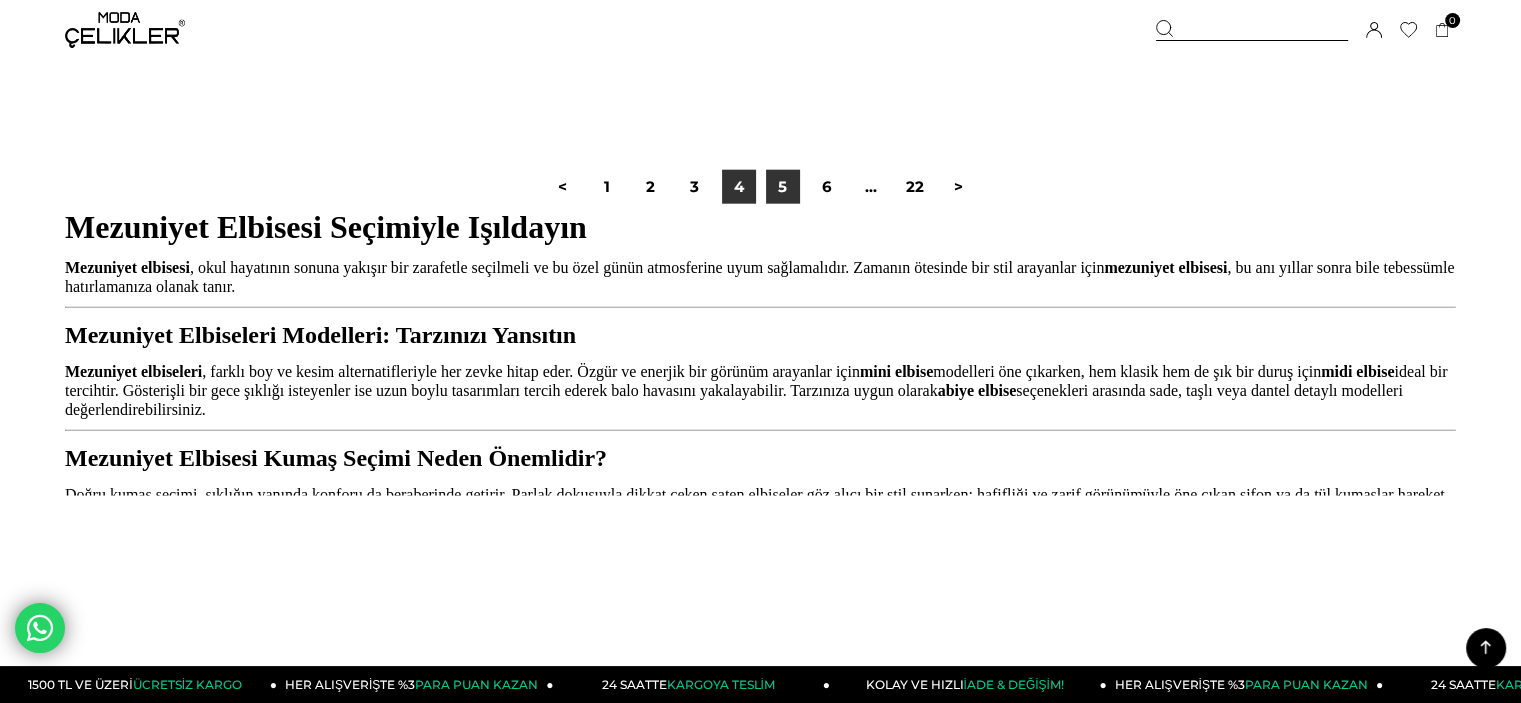 click on "5" at bounding box center (783, 187) 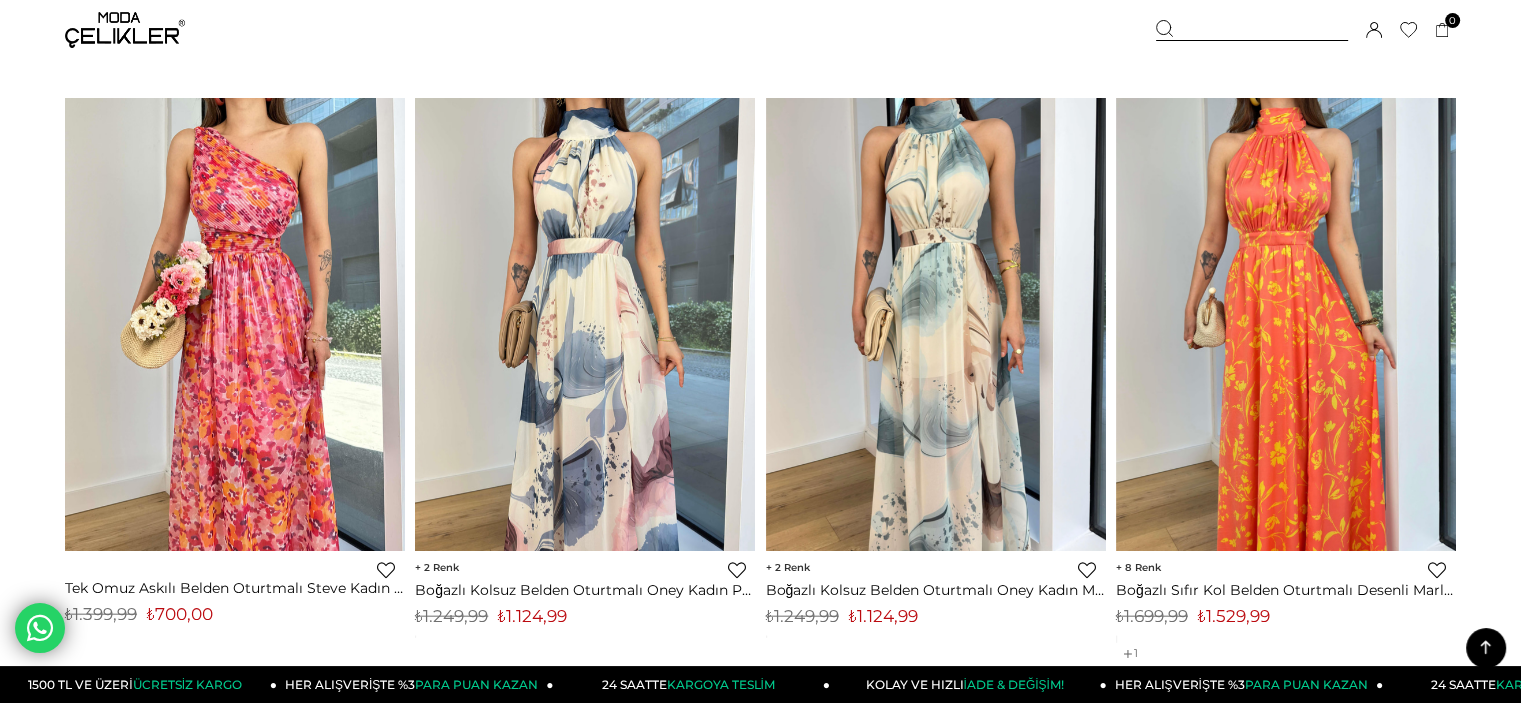 scroll, scrollTop: 12051, scrollLeft: 0, axis: vertical 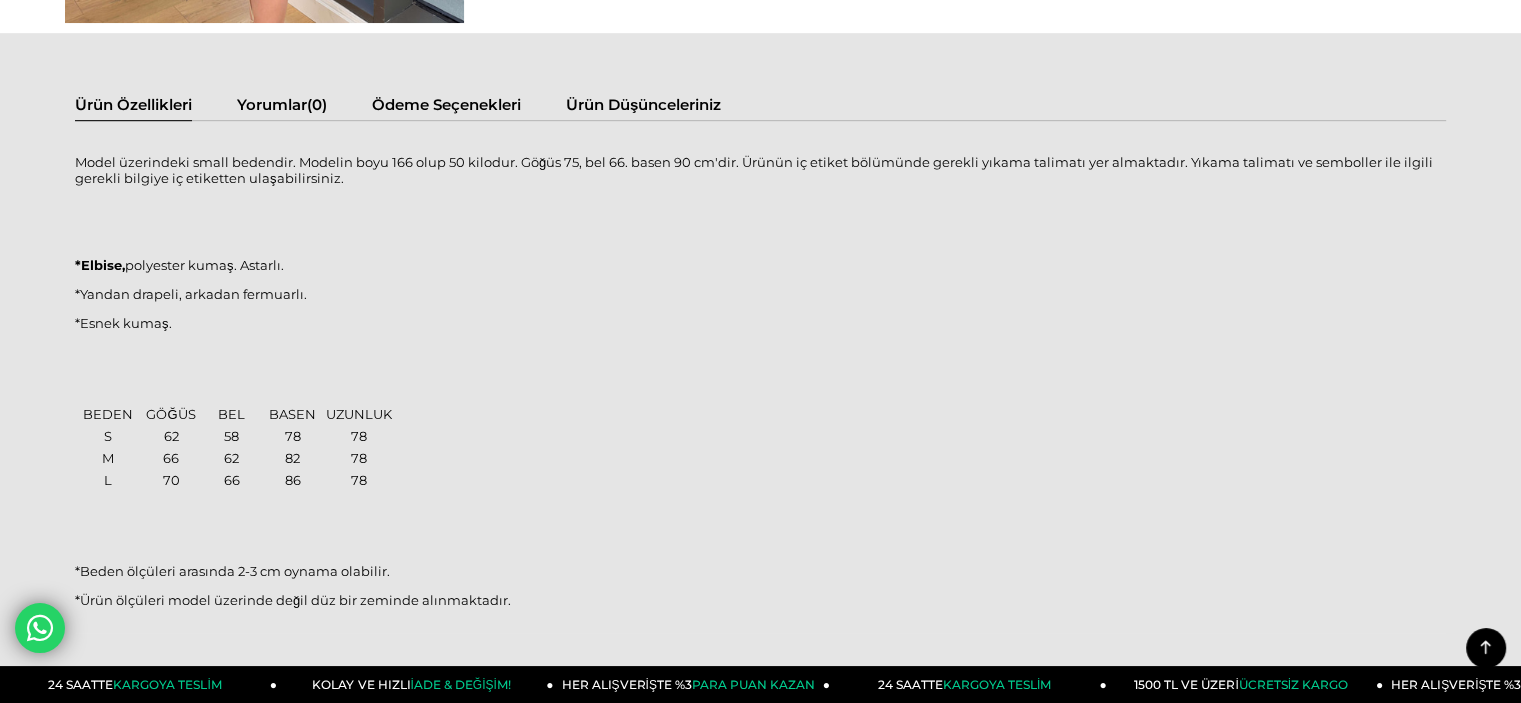 click on "66" at bounding box center (170, 414) 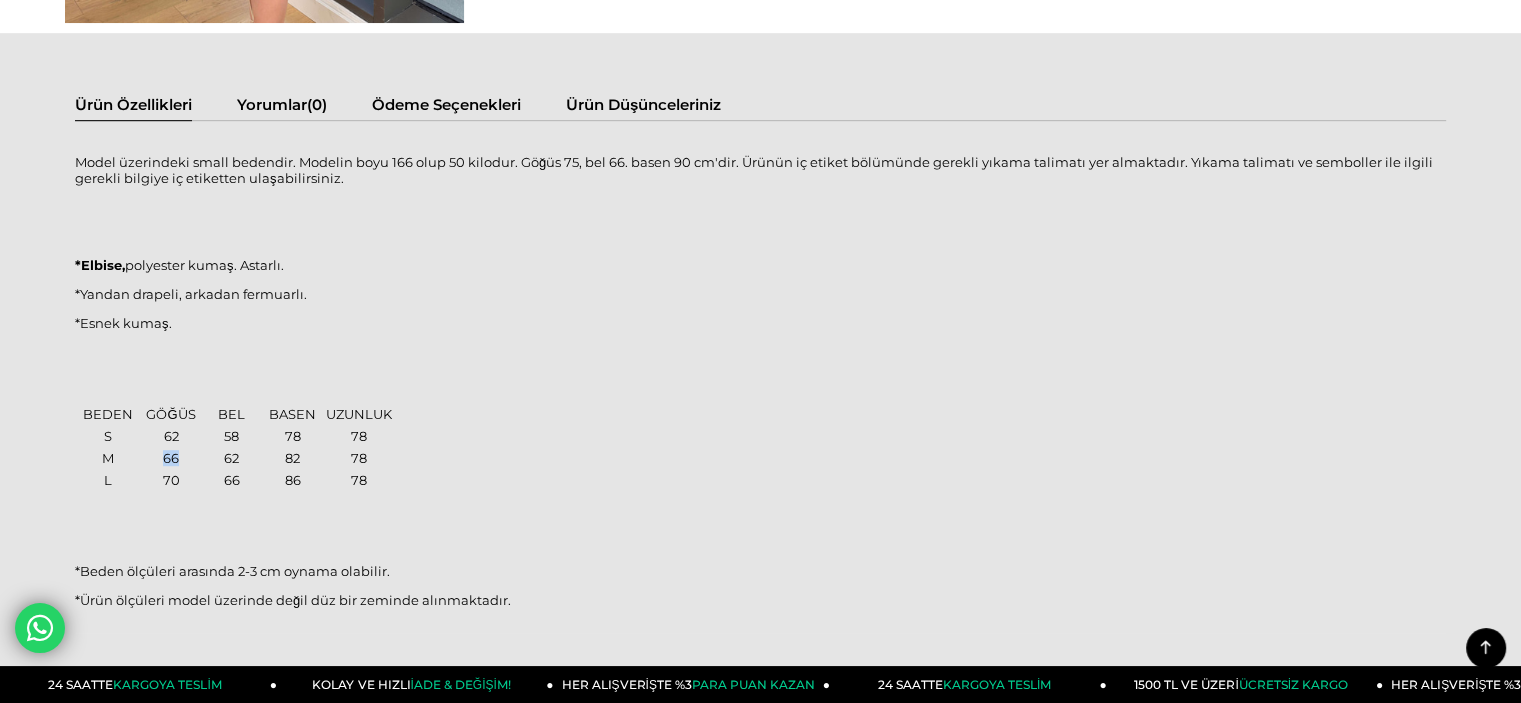 click on "66" at bounding box center [170, 414] 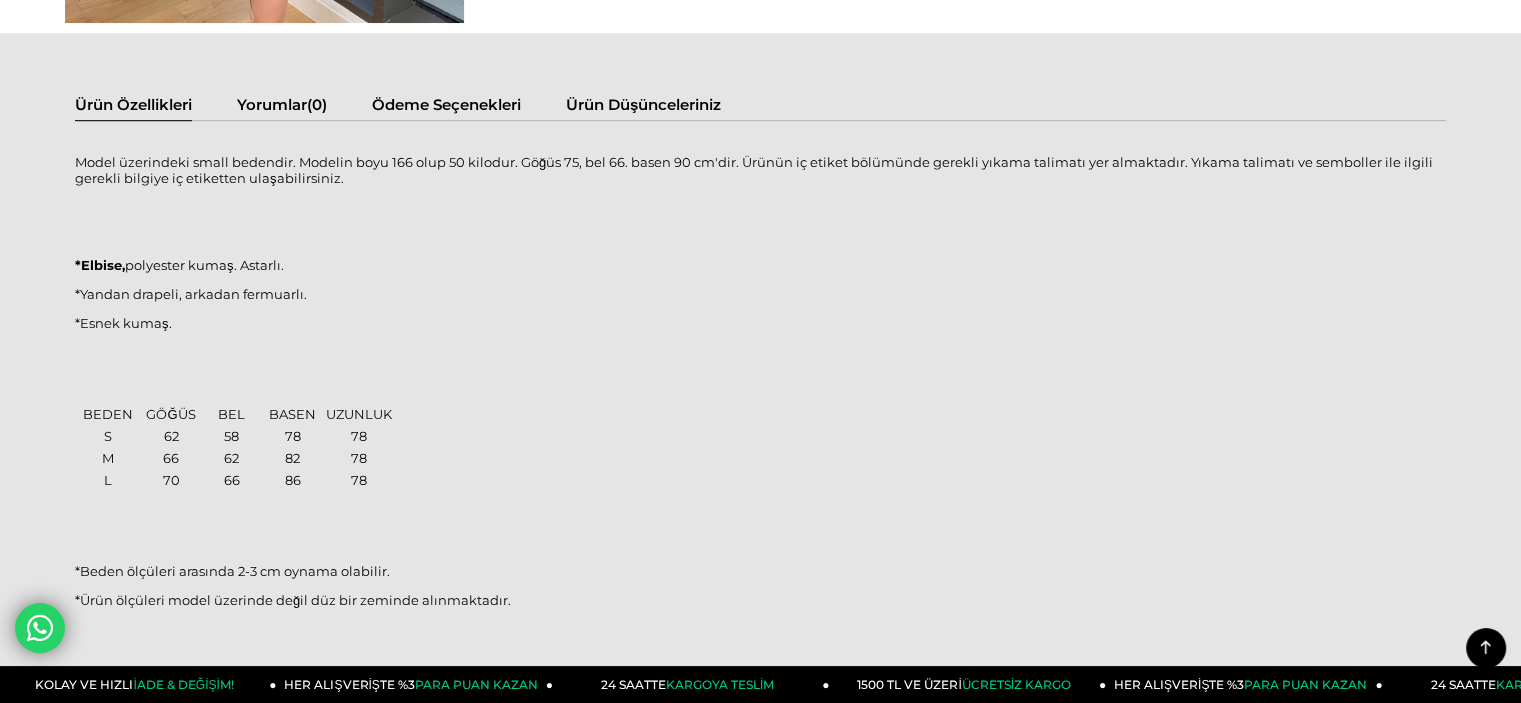 click on "62" at bounding box center (232, 414) 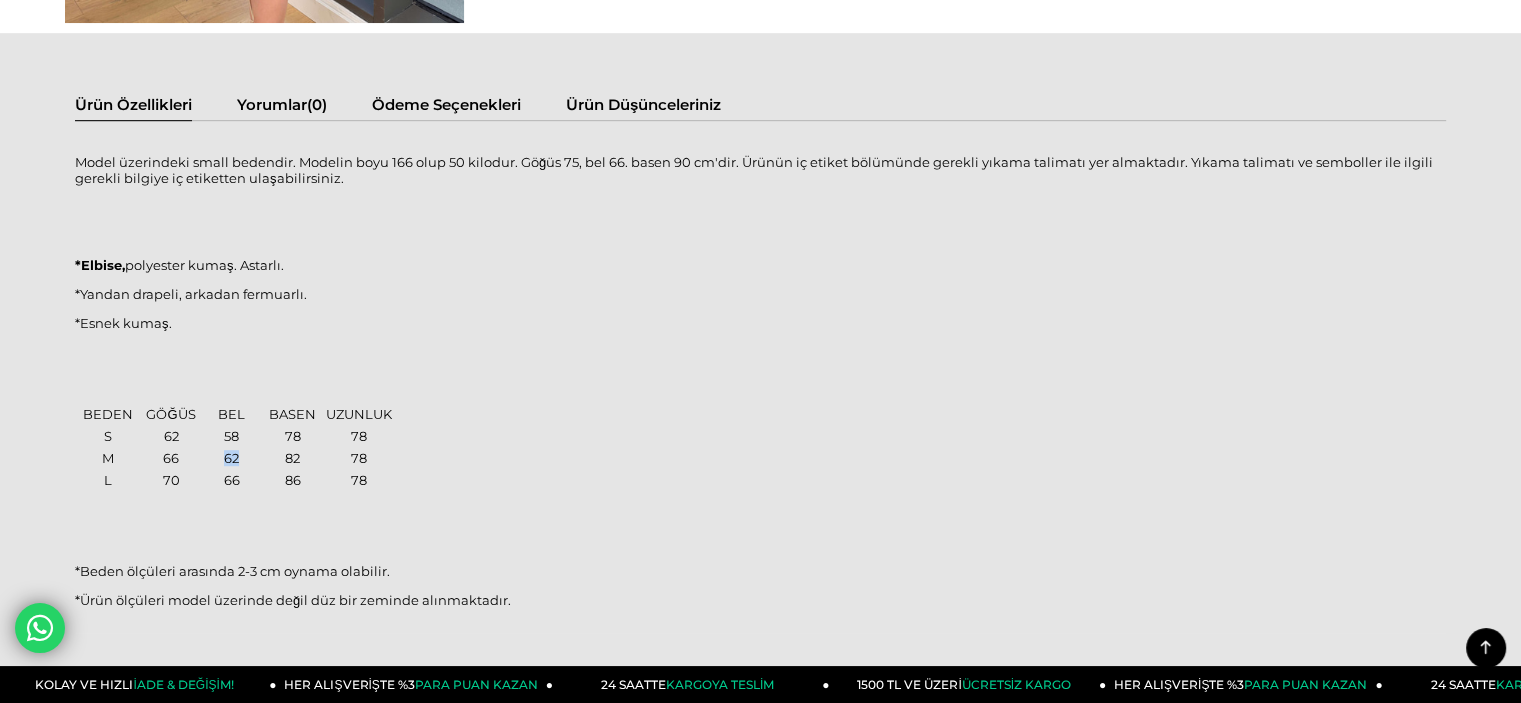 click on "62" at bounding box center (232, 414) 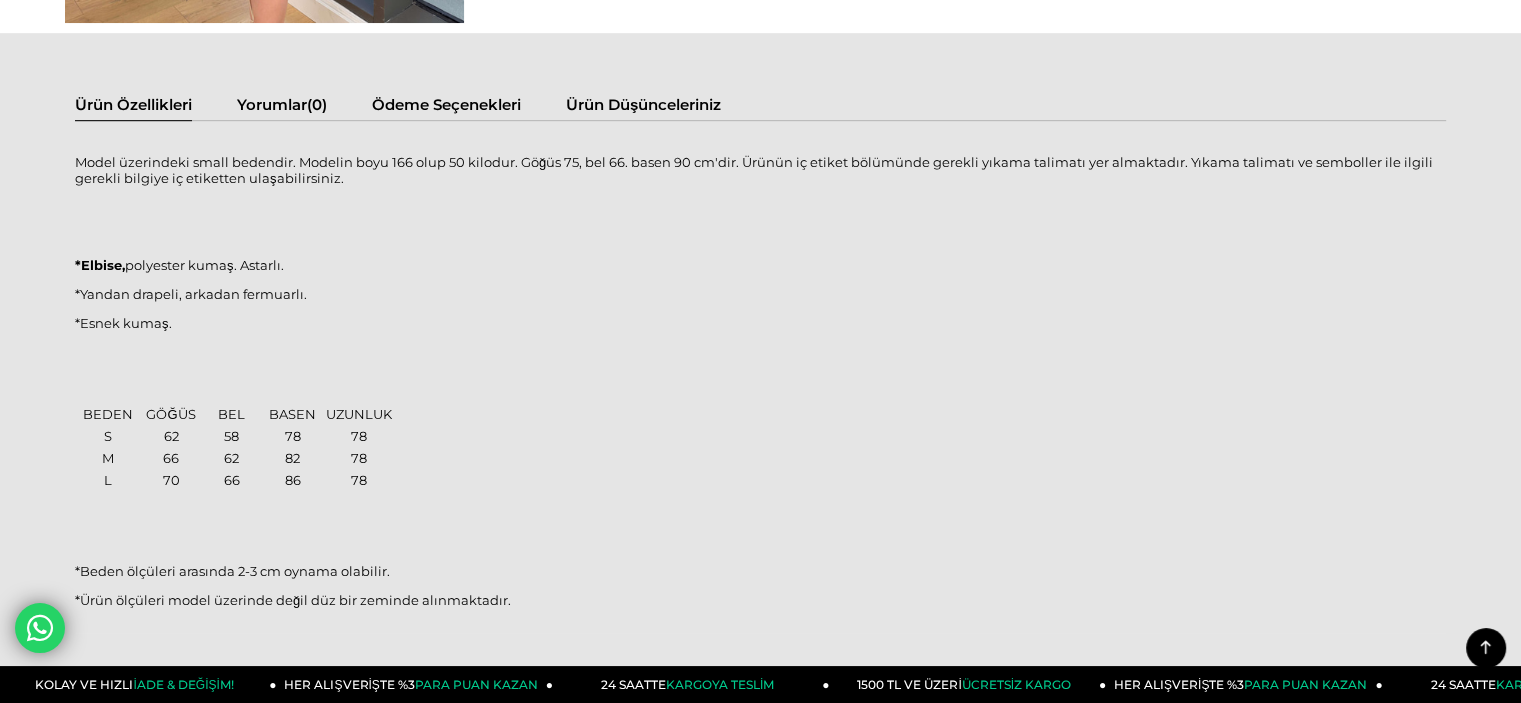 click on "82" at bounding box center (292, 414) 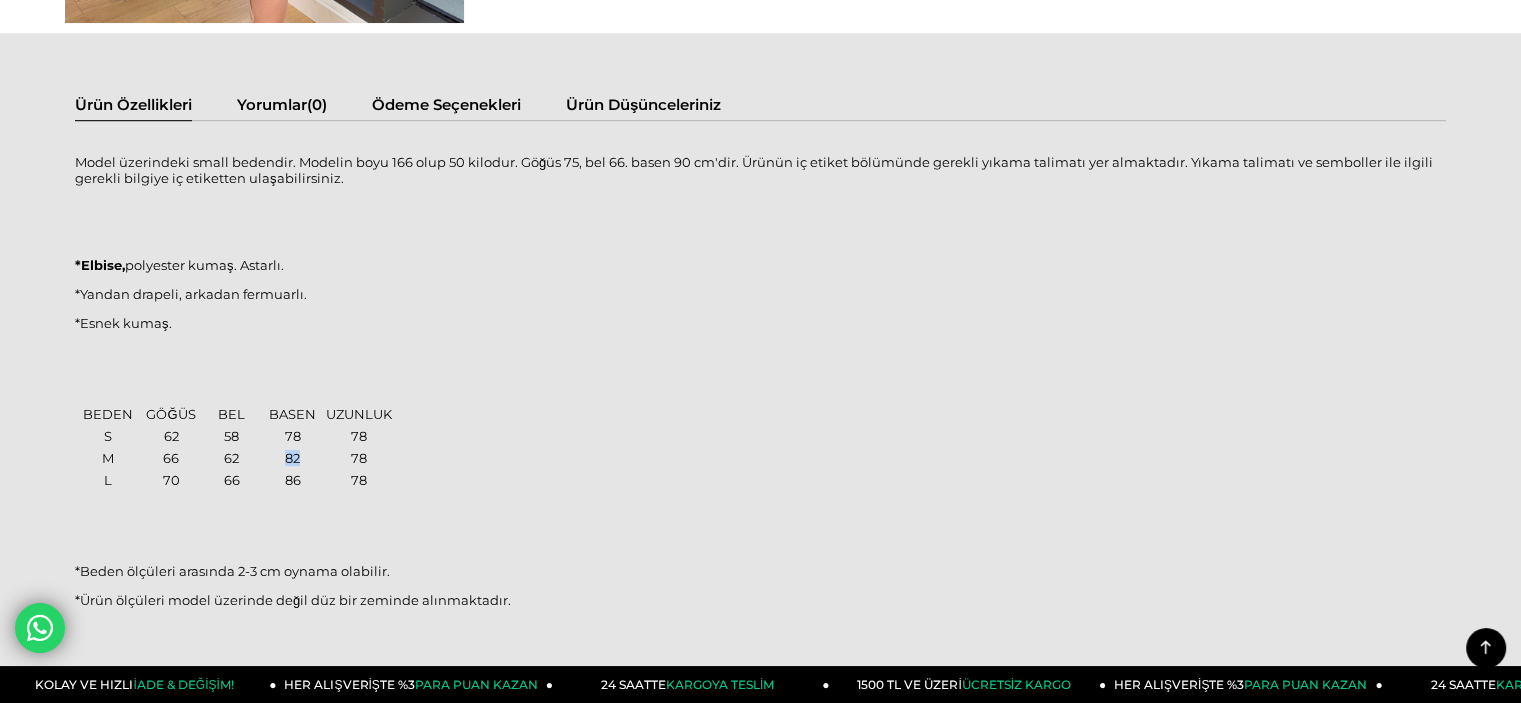 click on "82" at bounding box center (292, 414) 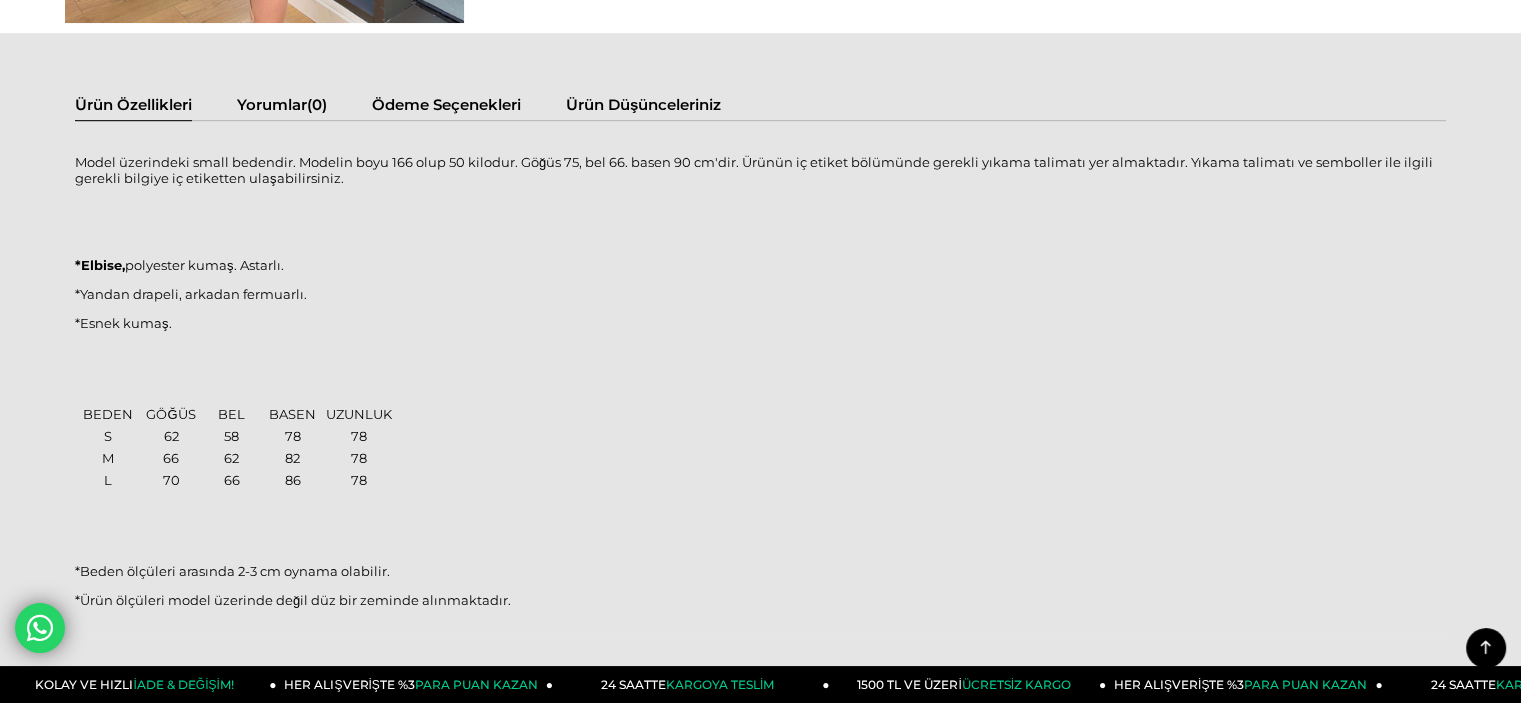 click on "78" at bounding box center (359, 414) 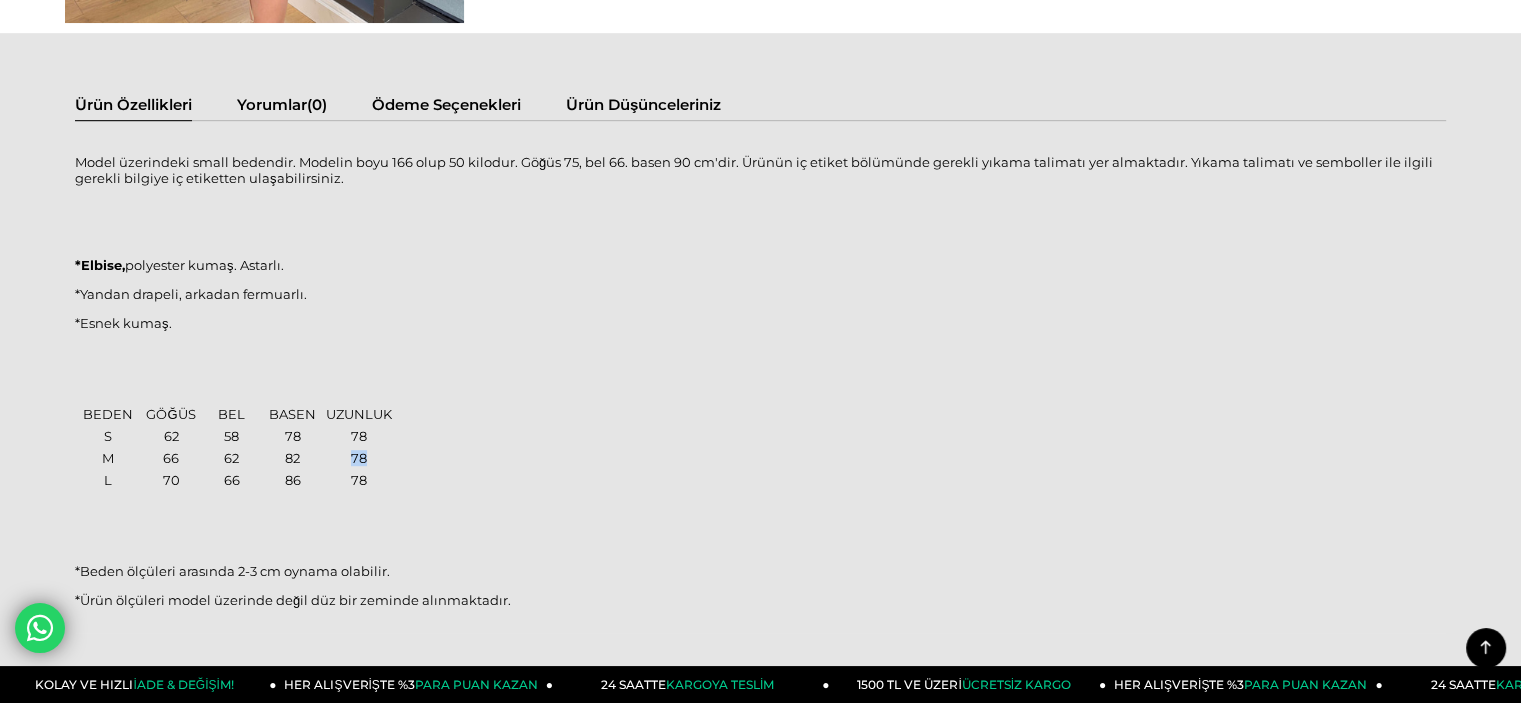 click on "78" at bounding box center (359, 414) 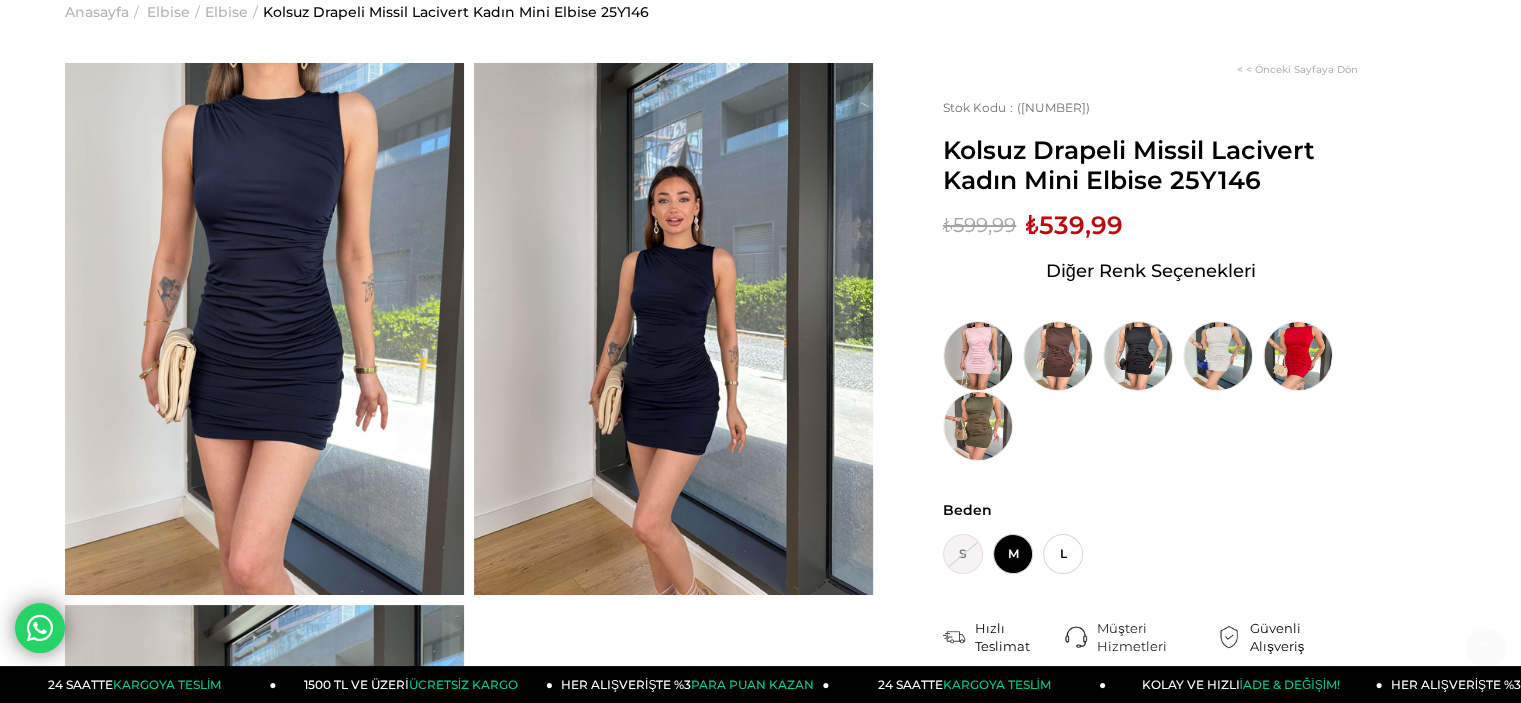 scroll, scrollTop: 100, scrollLeft: 0, axis: vertical 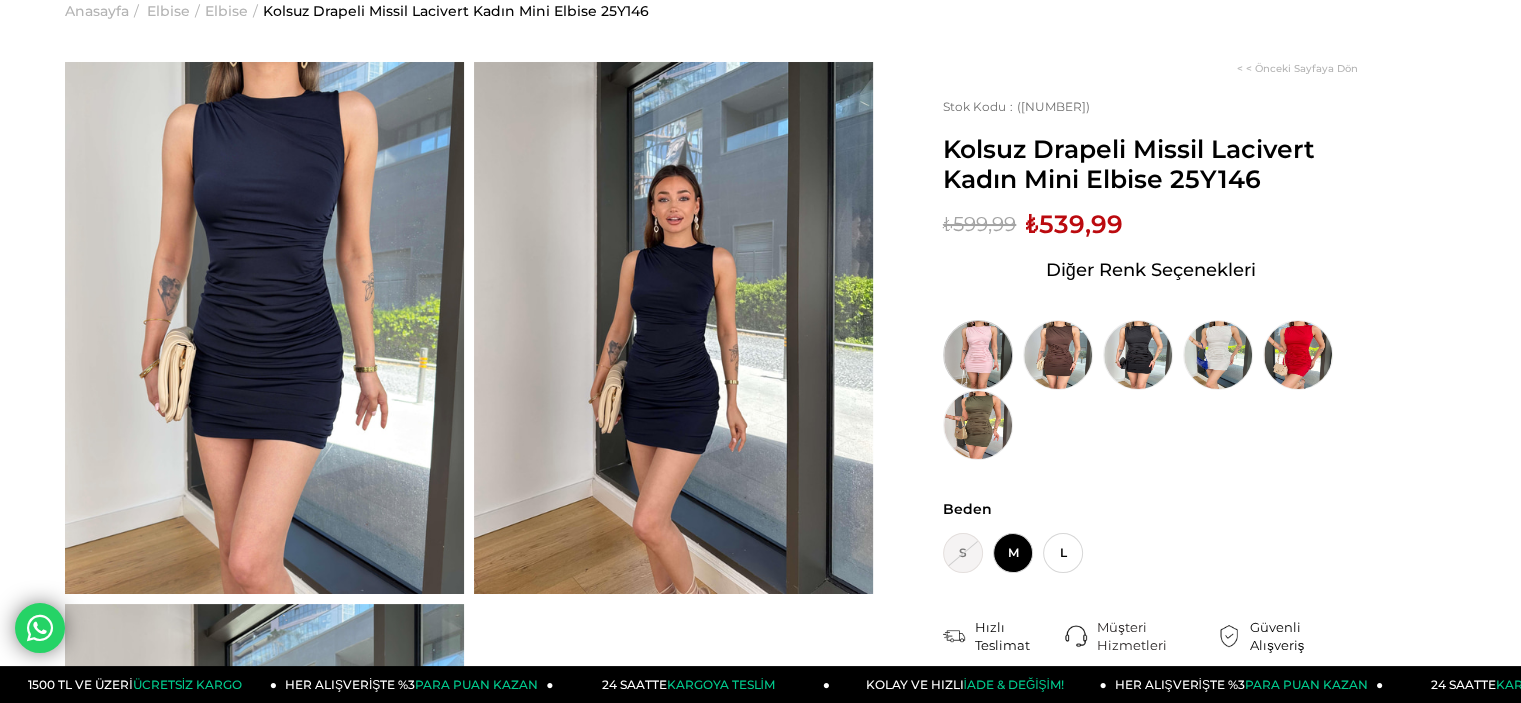 click at bounding box center [978, 355] 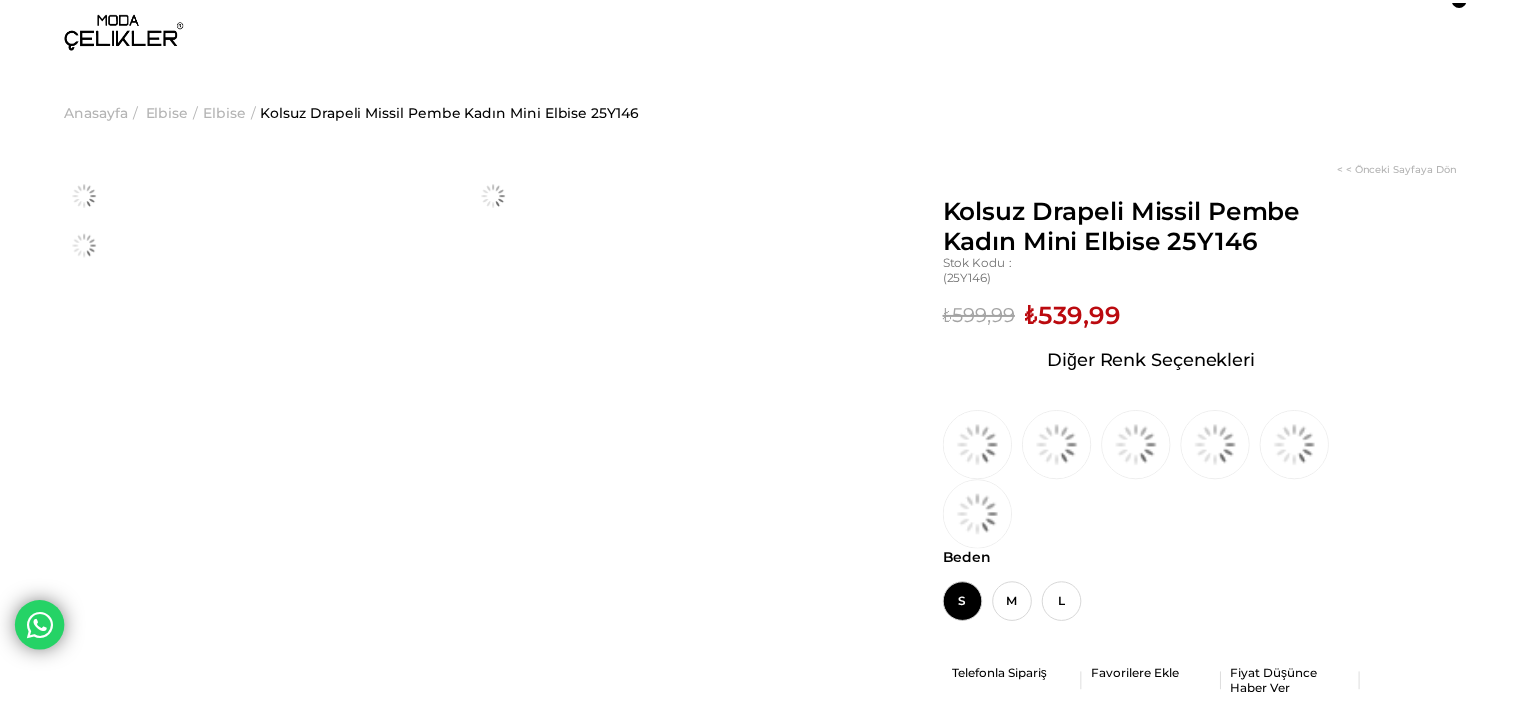 scroll, scrollTop: 0, scrollLeft: 0, axis: both 